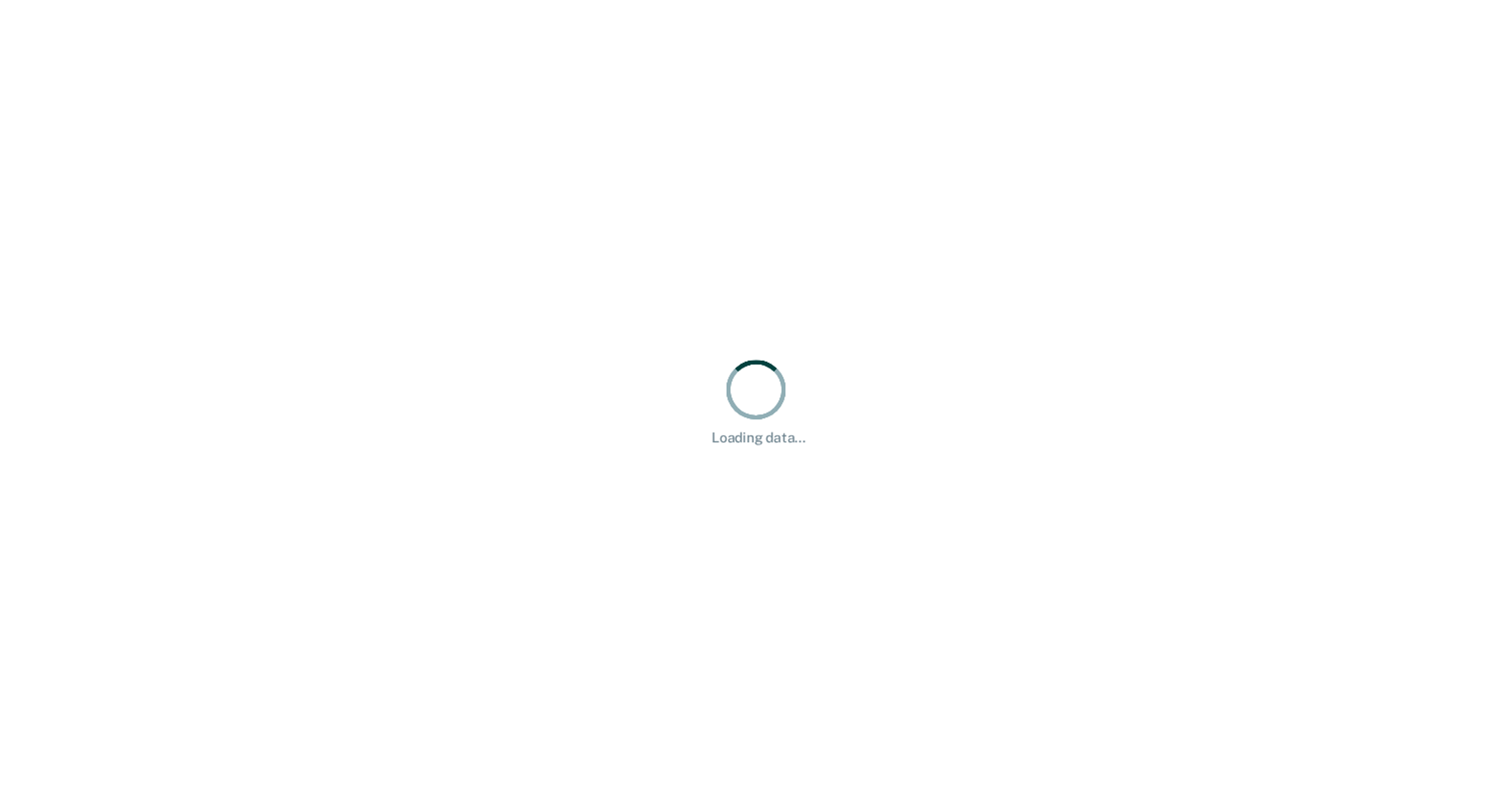 scroll, scrollTop: 0, scrollLeft: 0, axis: both 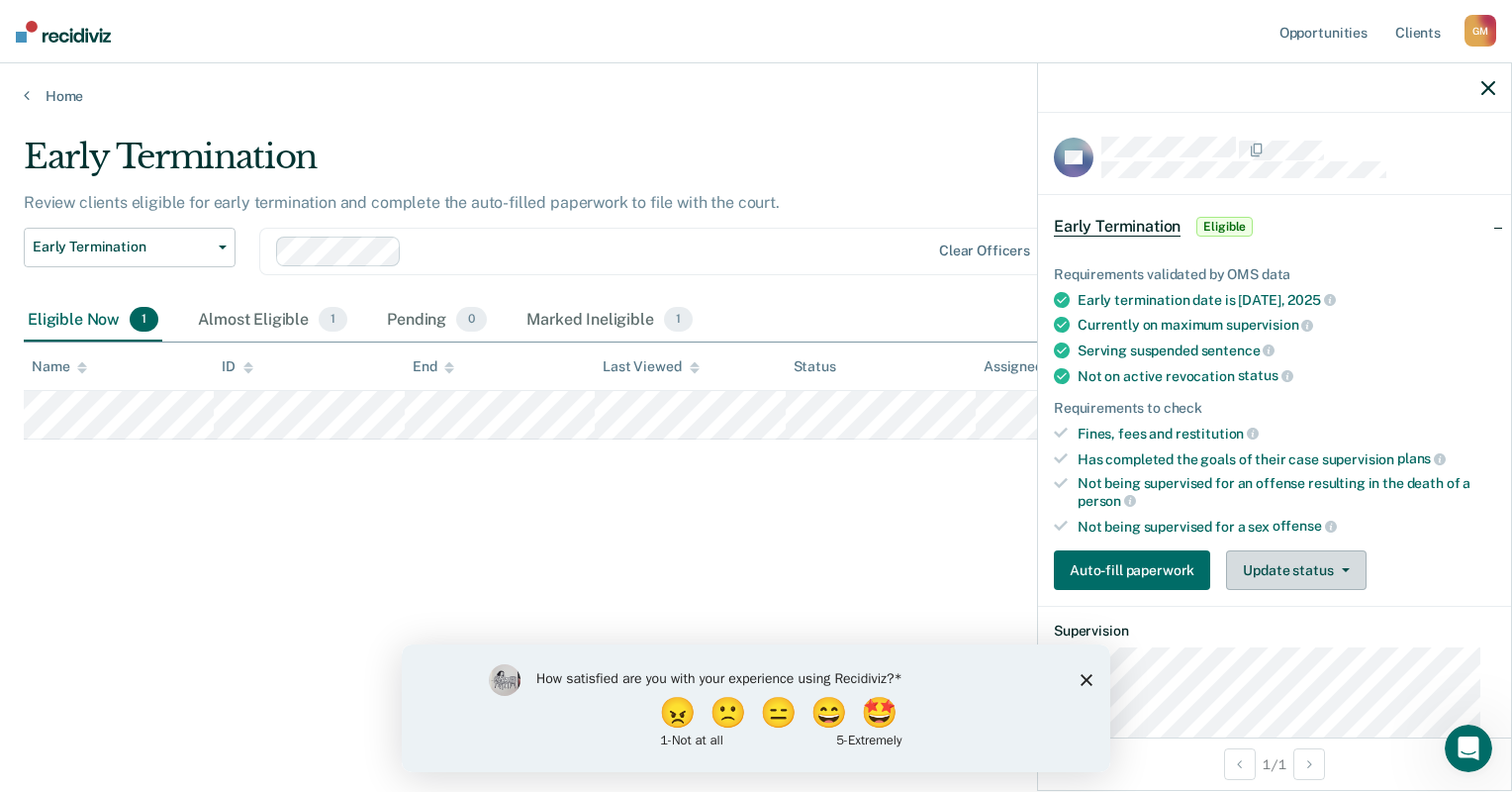 click on "Update status" at bounding box center (1295, 570) 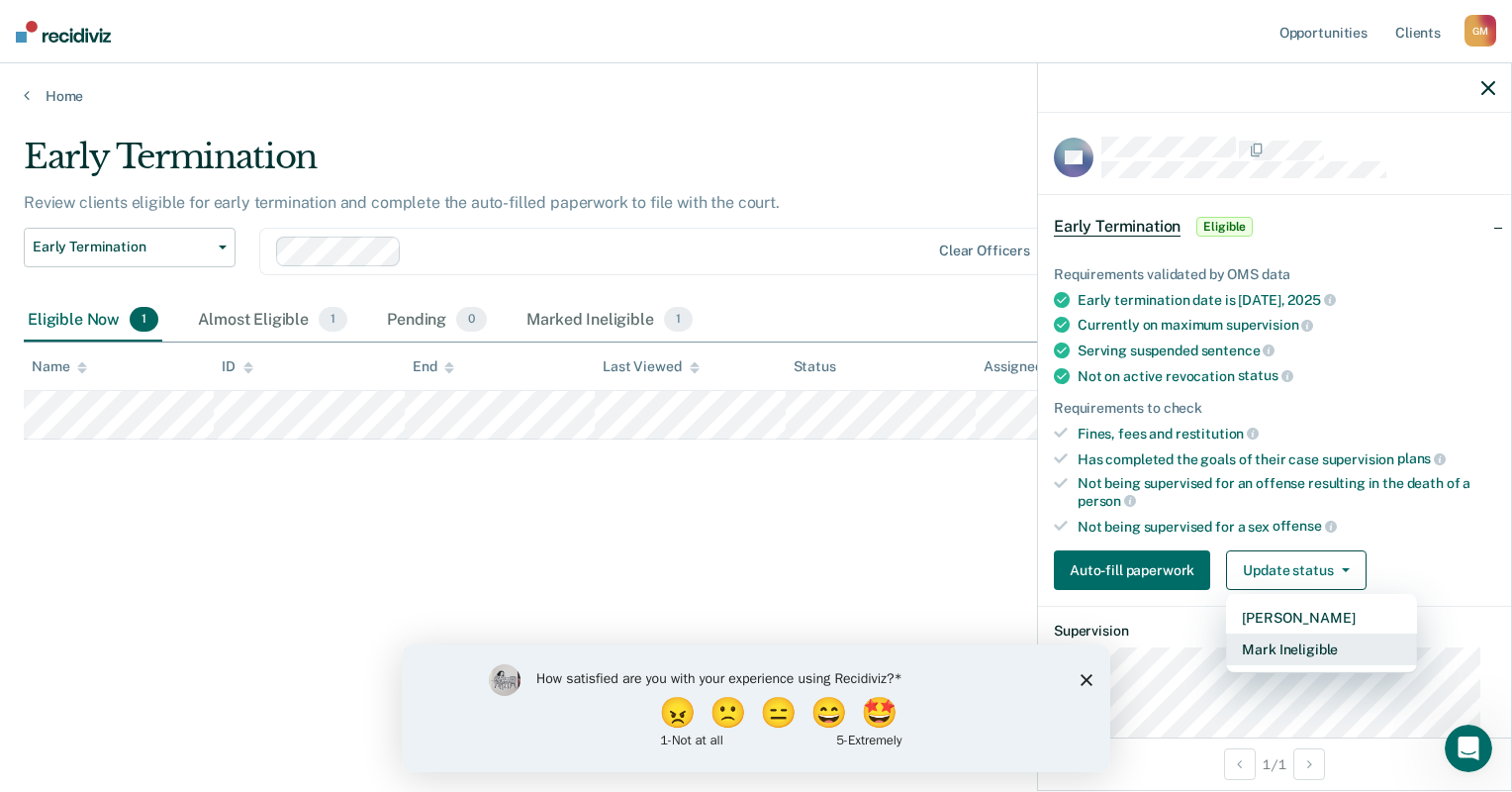 click on "Mark Ineligible" at bounding box center [1321, 649] 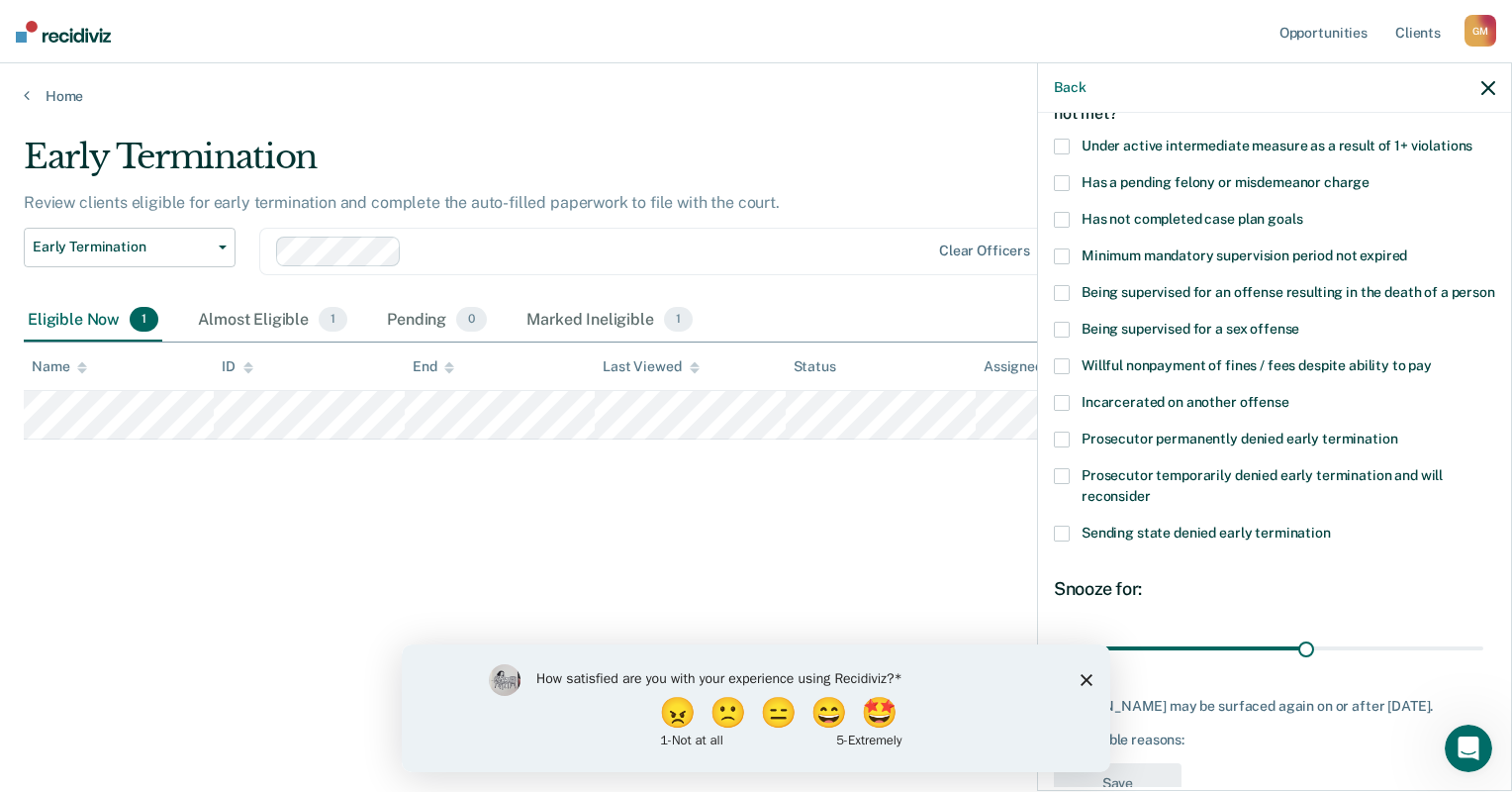 scroll, scrollTop: 130, scrollLeft: 0, axis: vertical 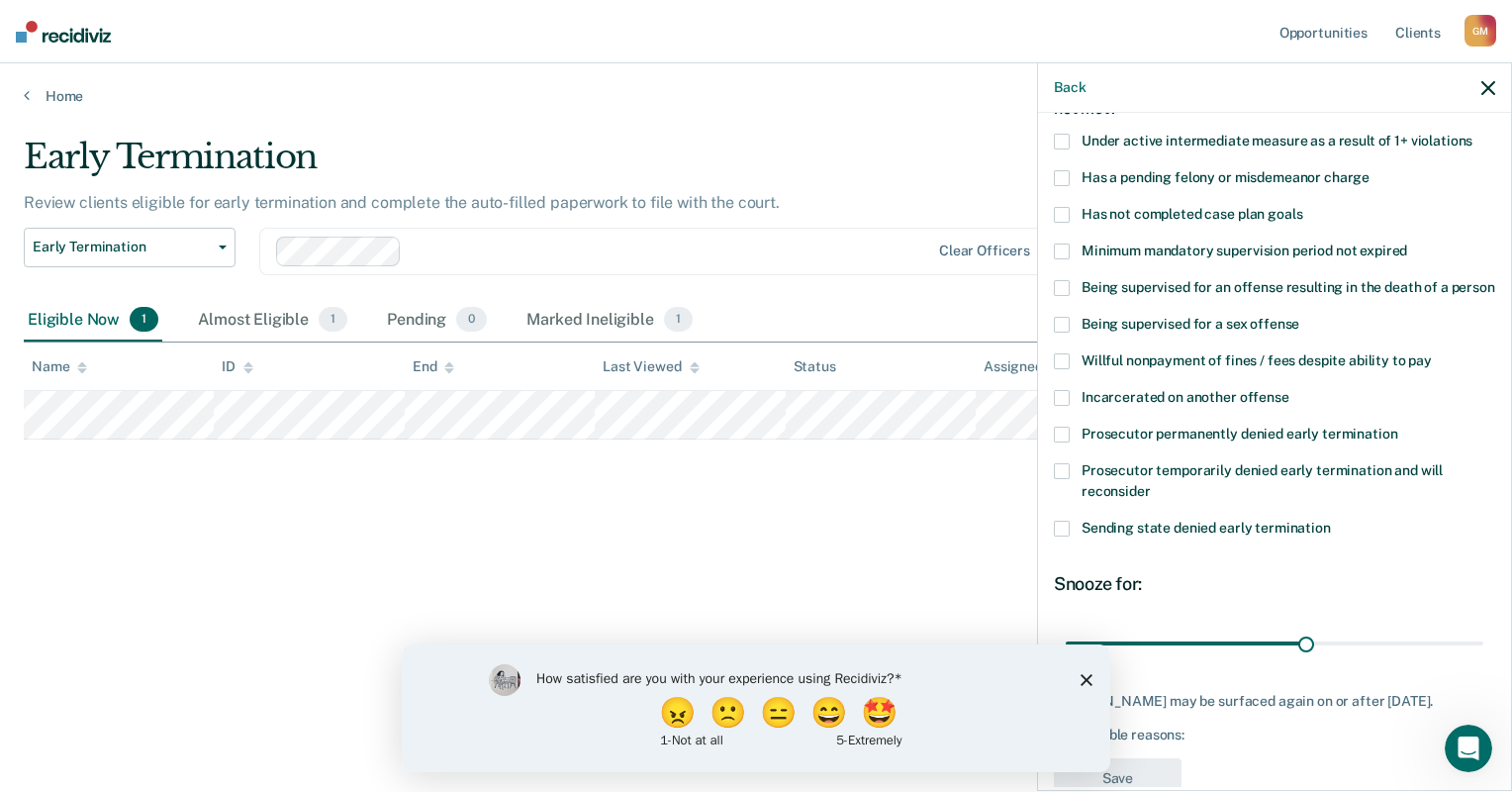 click 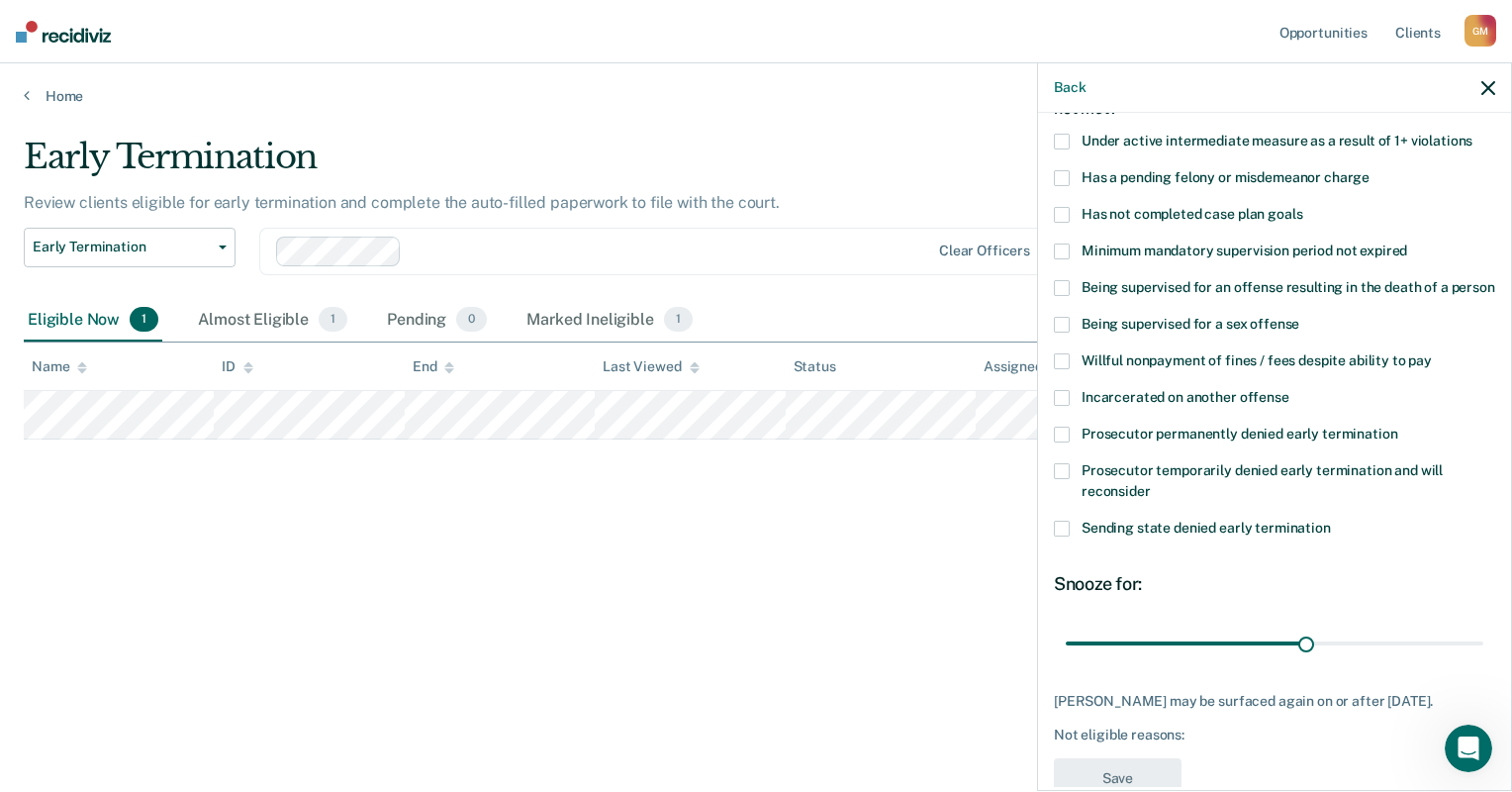 scroll, scrollTop: 0, scrollLeft: 0, axis: both 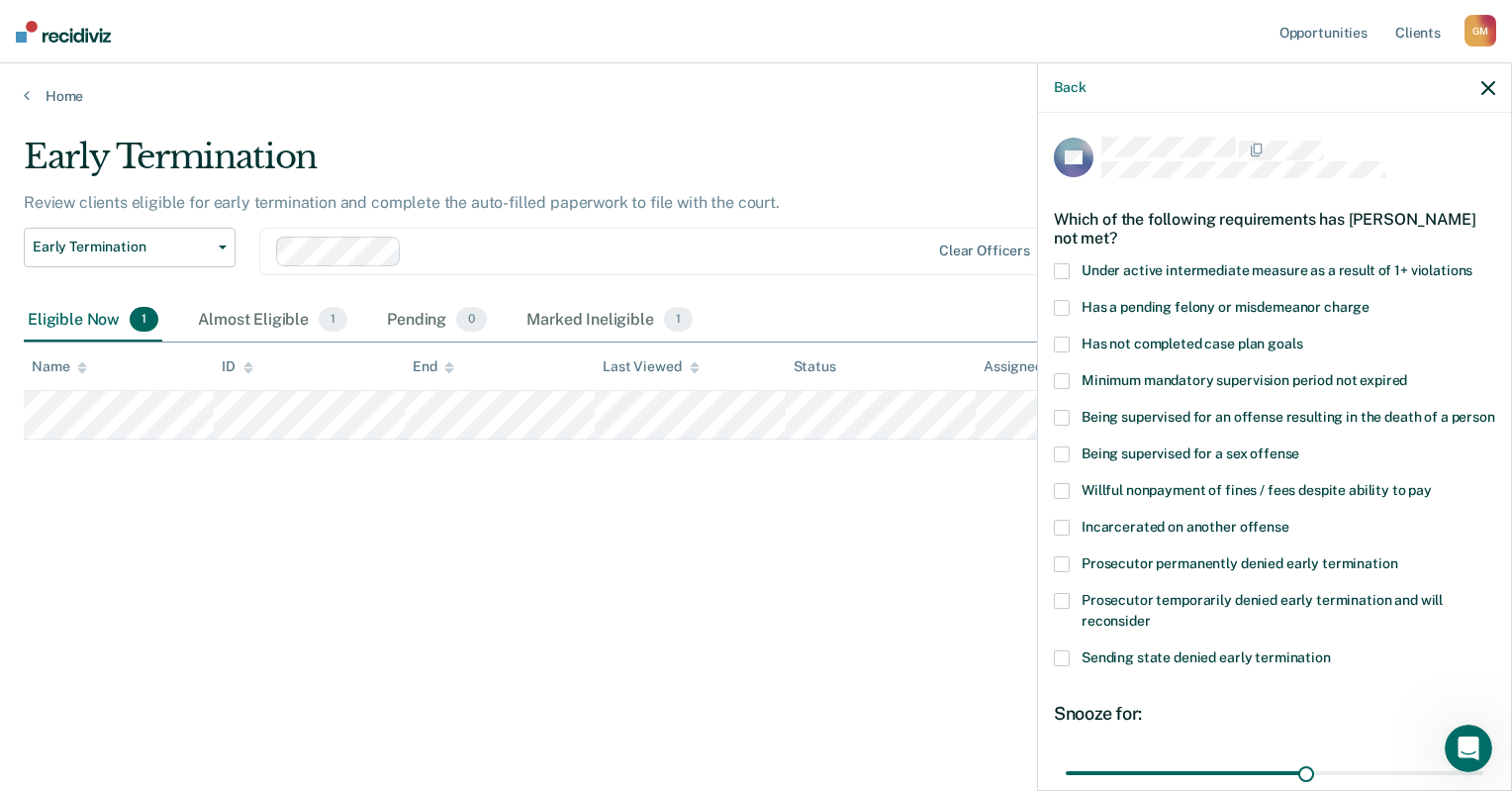 click at bounding box center [1062, 308] 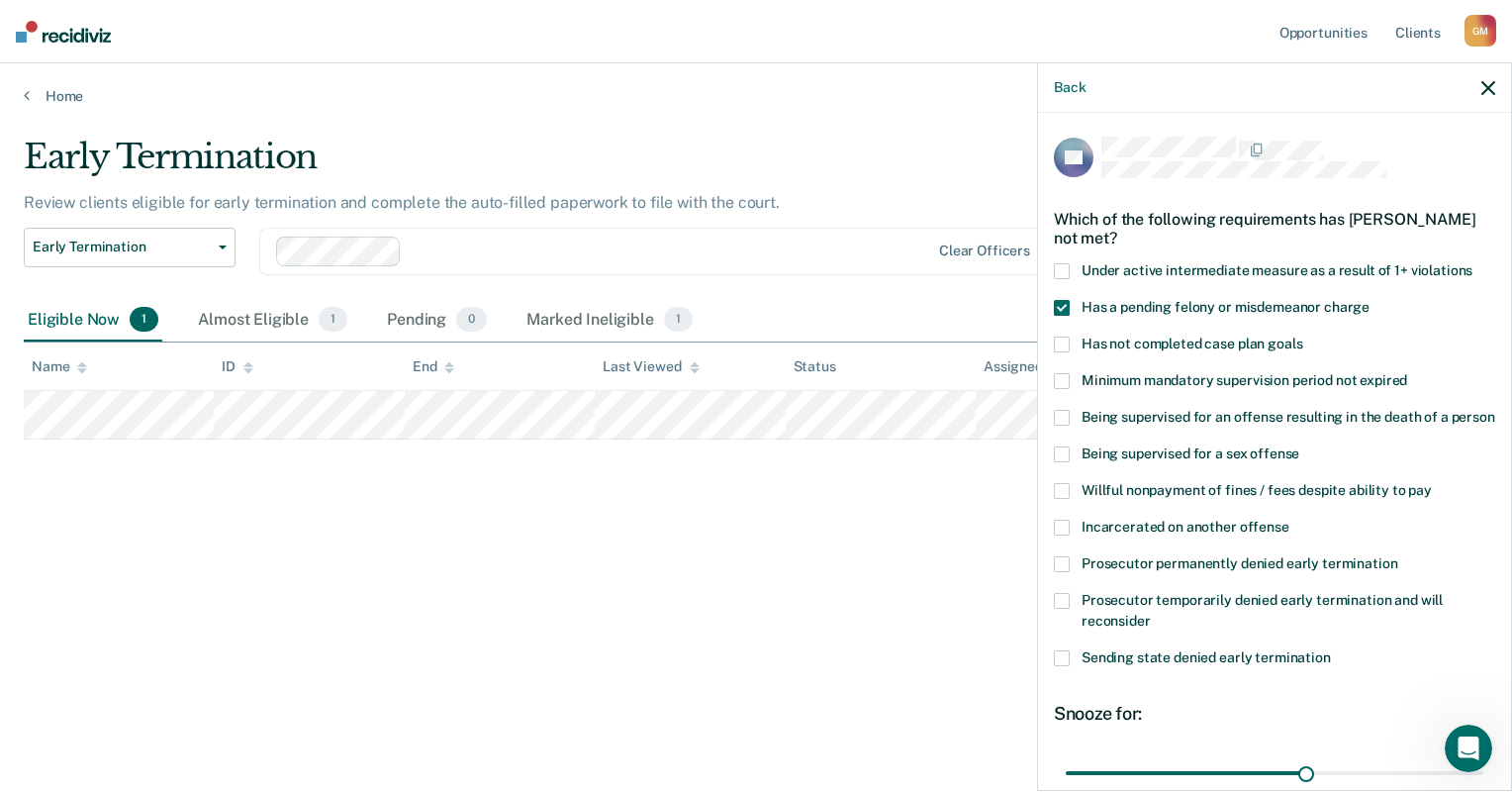 scroll, scrollTop: 212, scrollLeft: 0, axis: vertical 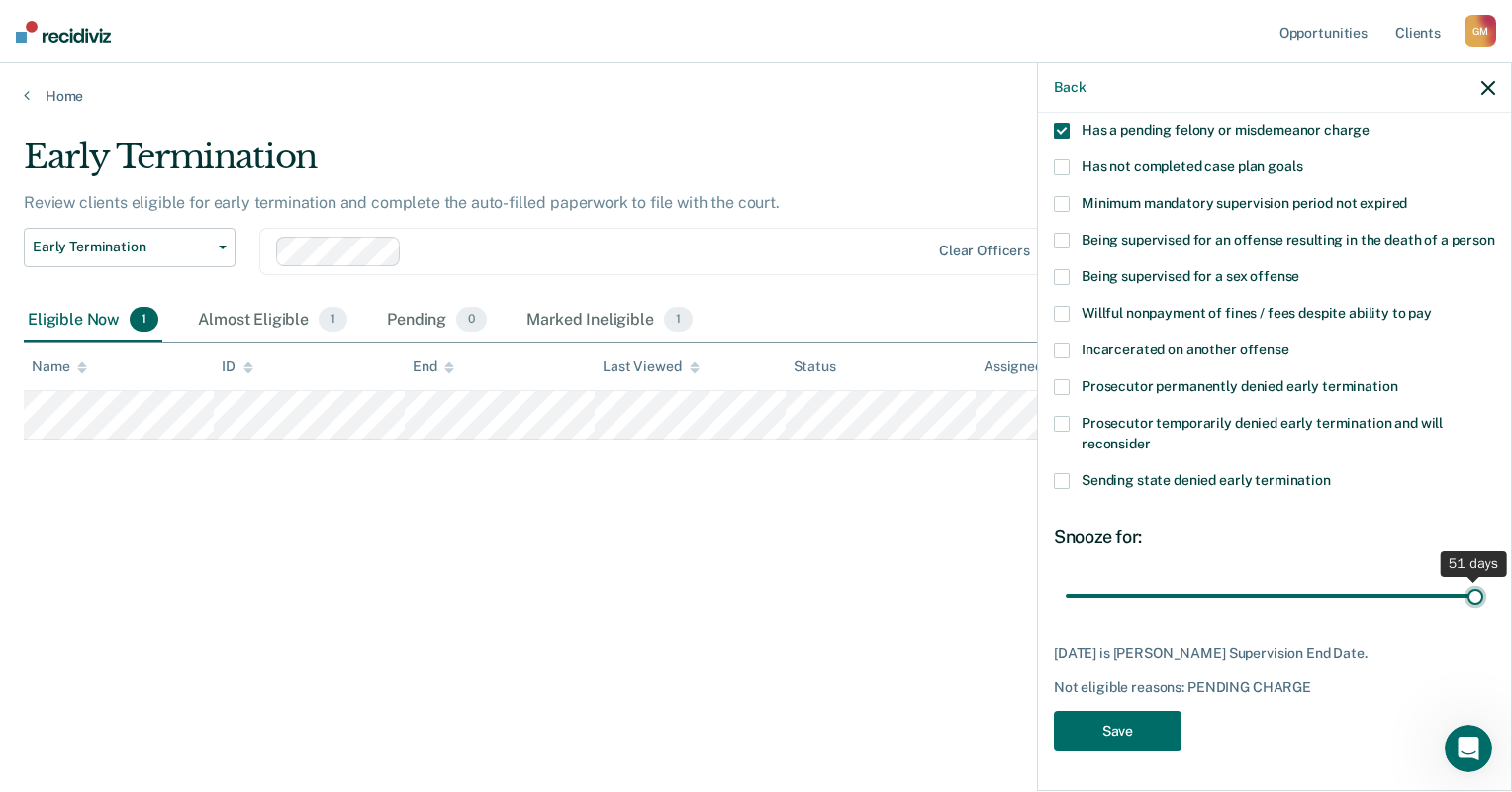 drag, startPoint x: 1295, startPoint y: 579, endPoint x: 1514, endPoint y: 554, distance: 220.42232 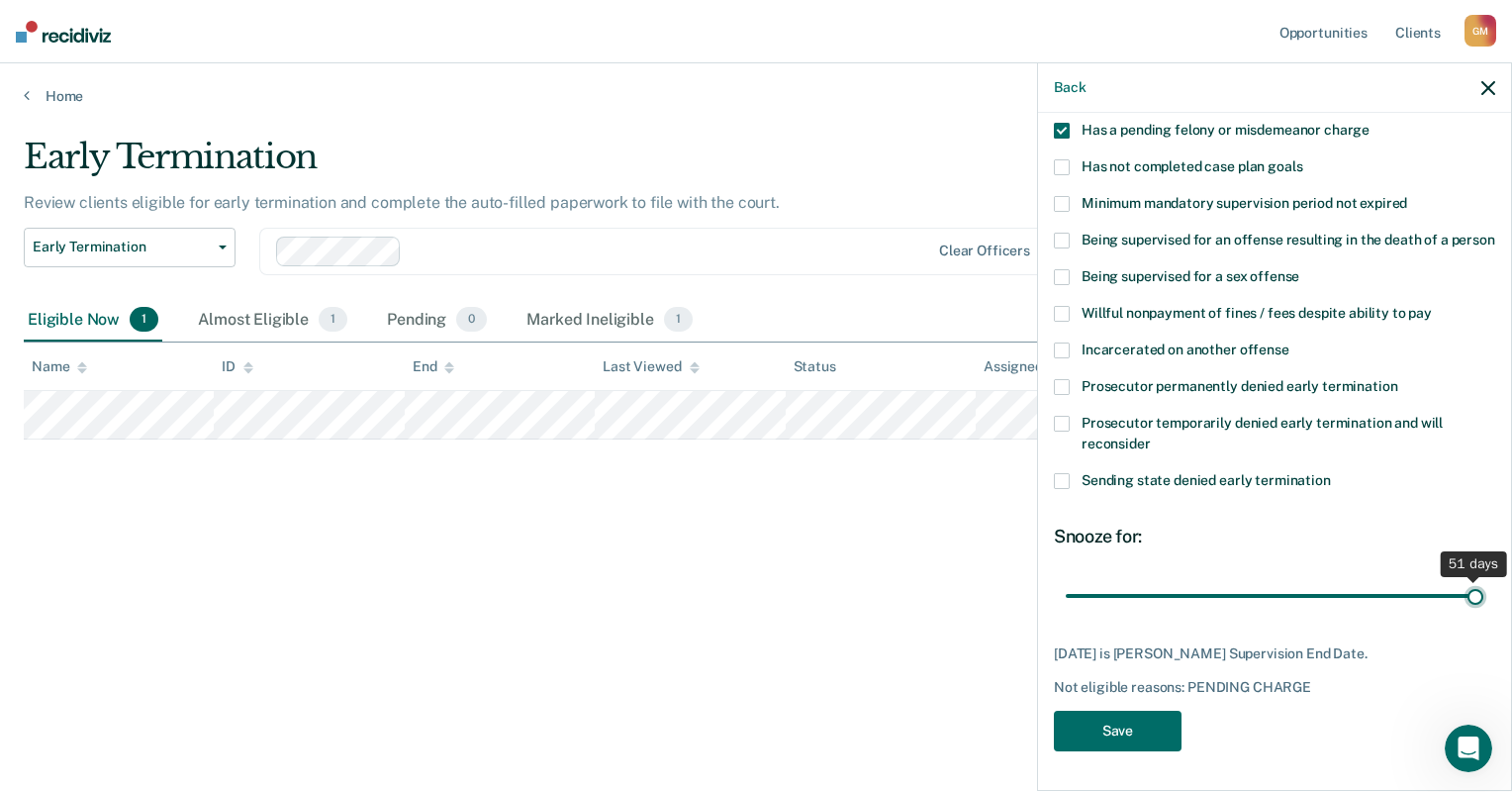 type on "51" 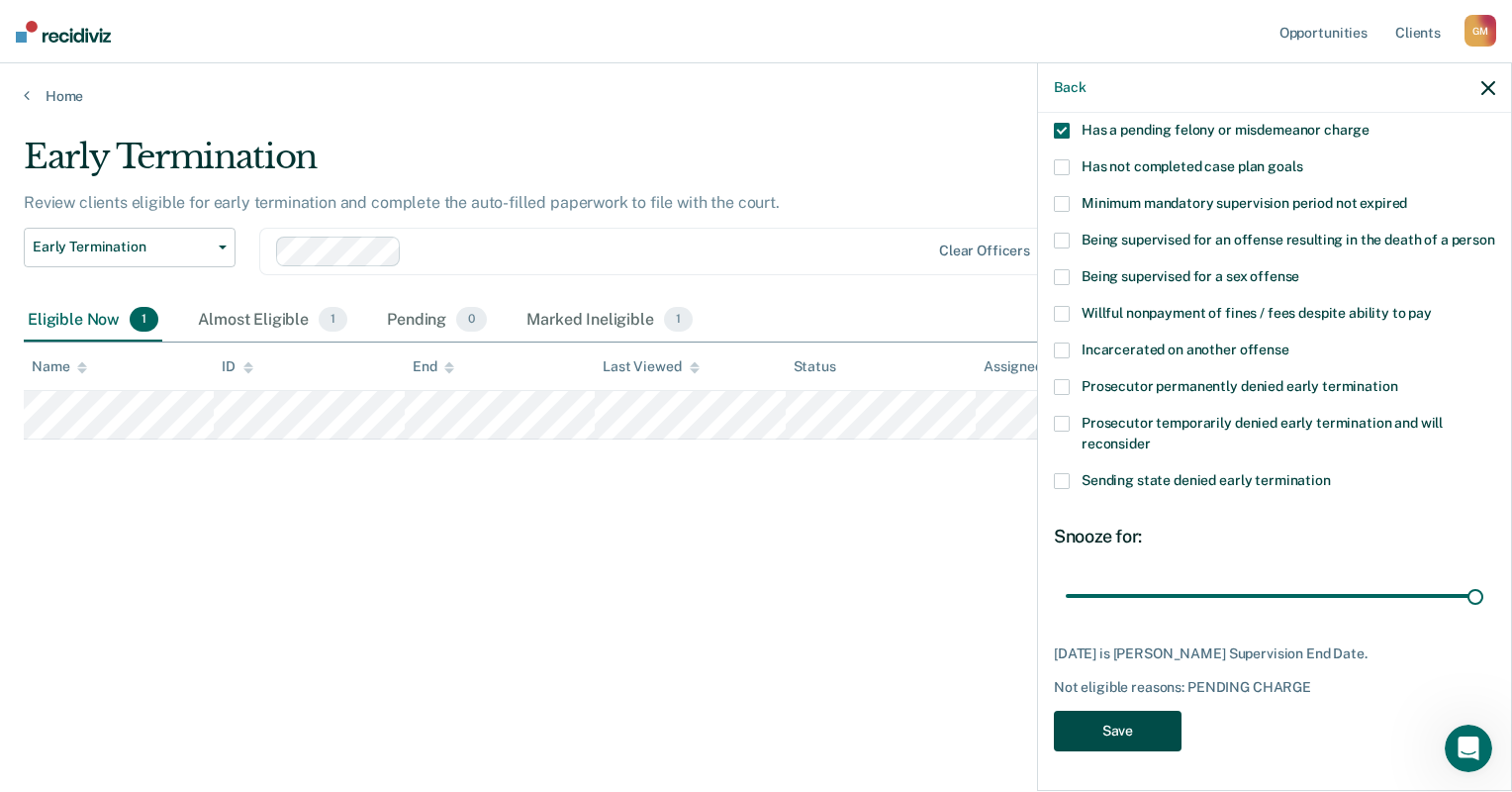 click on "Save" at bounding box center [1117, 731] 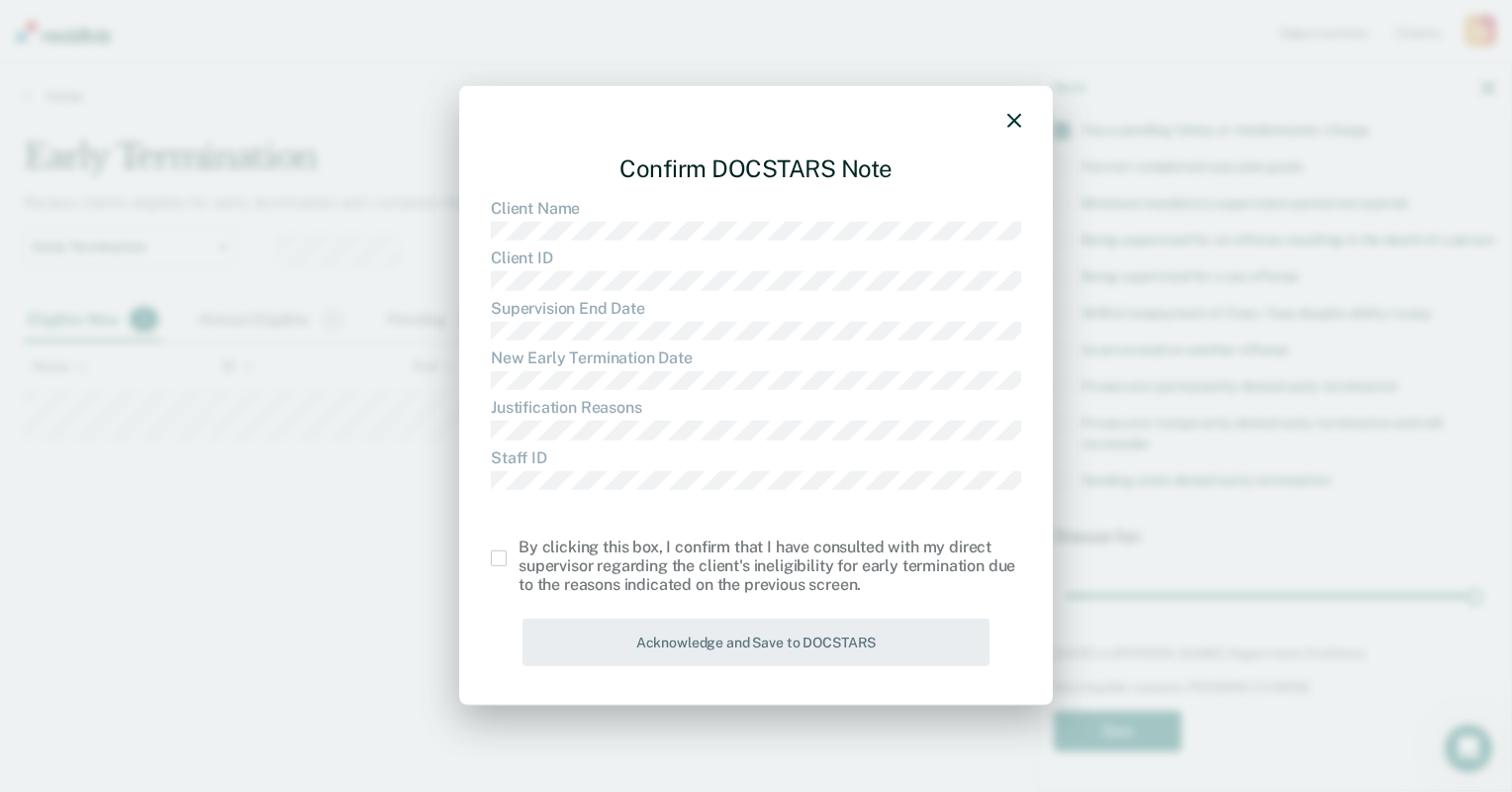 click at bounding box center (499, 558) 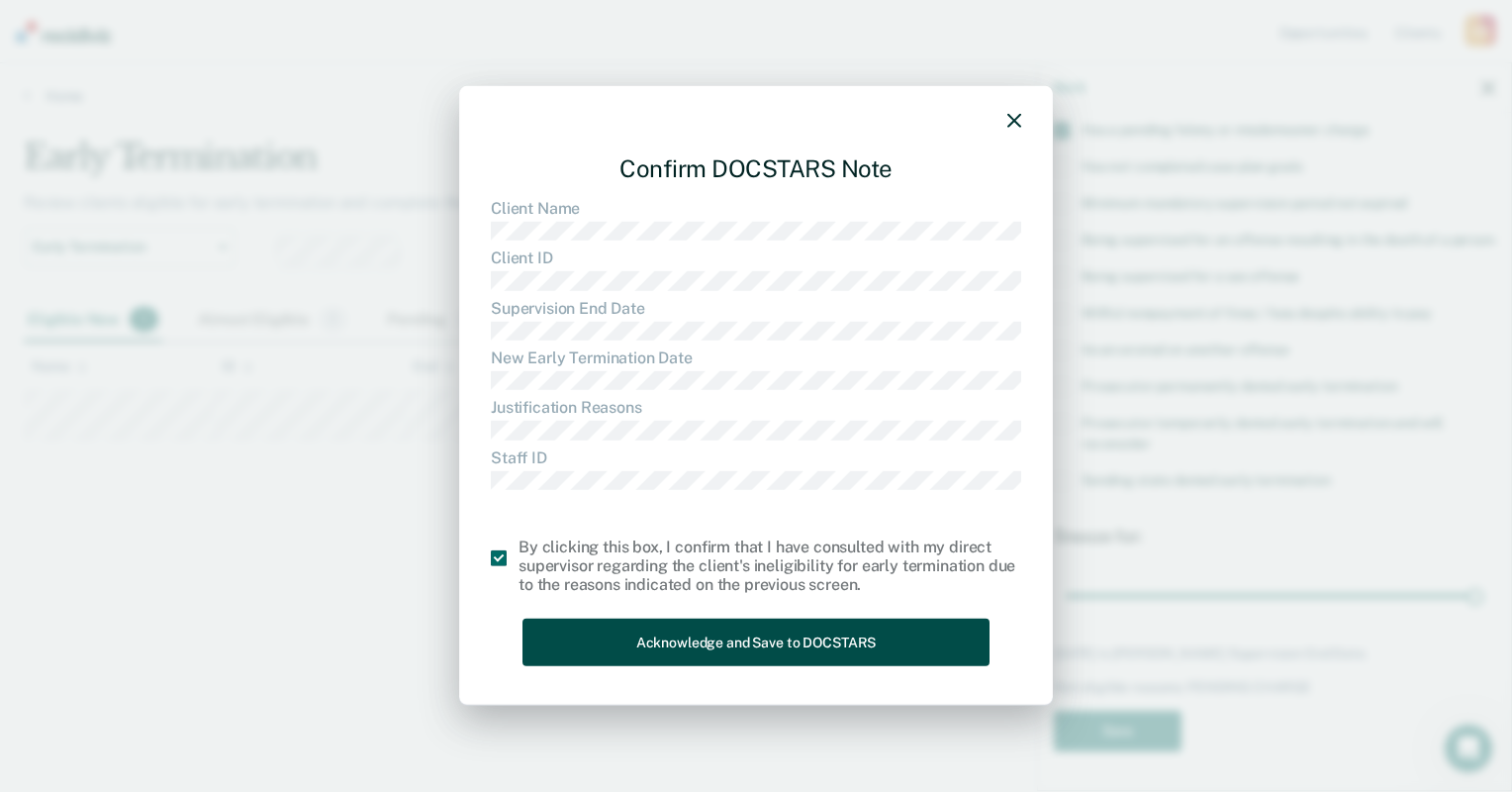 click on "Acknowledge and Save to DOCSTARS" at bounding box center [756, 642] 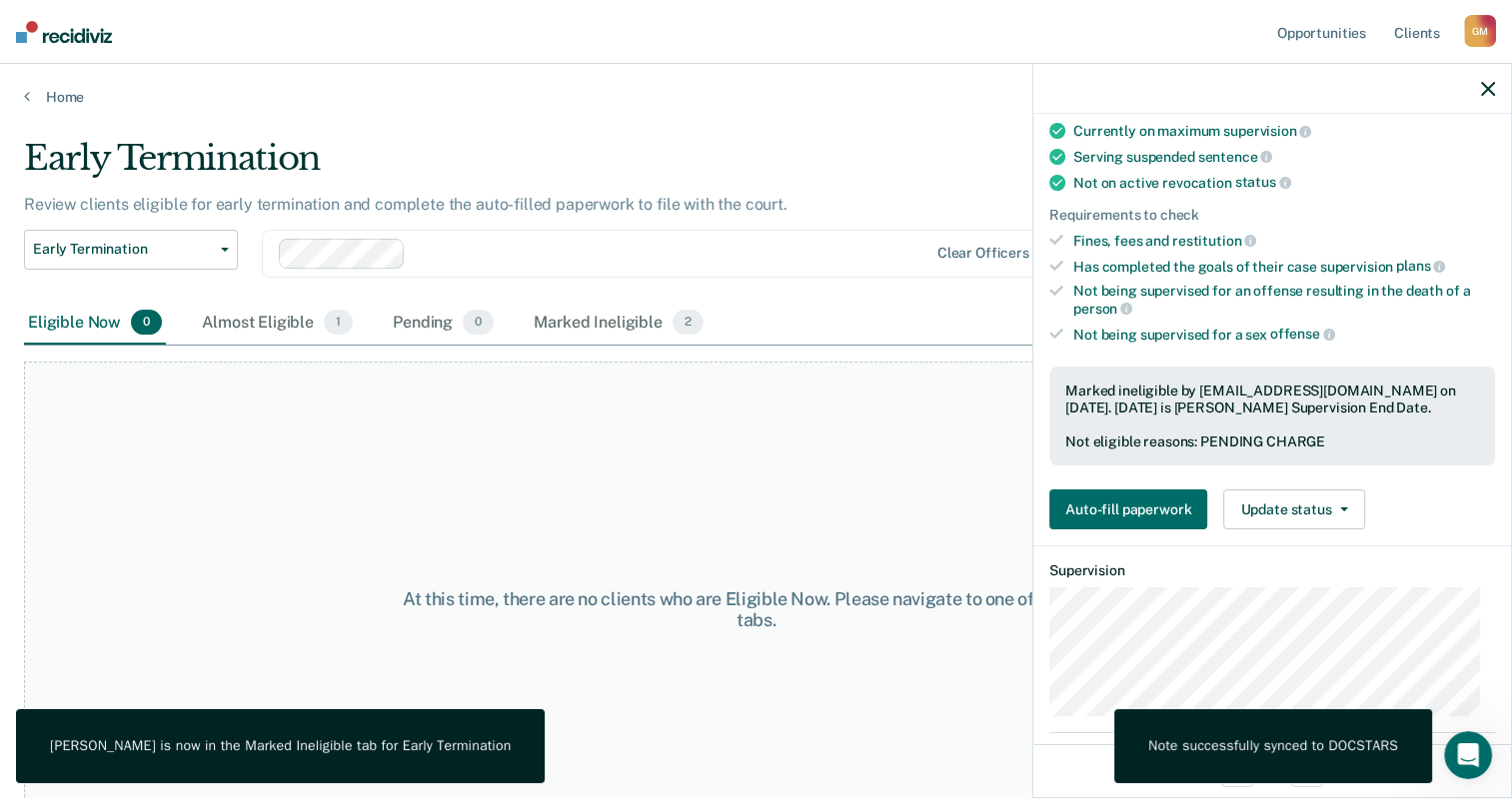 drag, startPoint x: 590, startPoint y: 316, endPoint x: 489, endPoint y: 402, distance: 132.65368 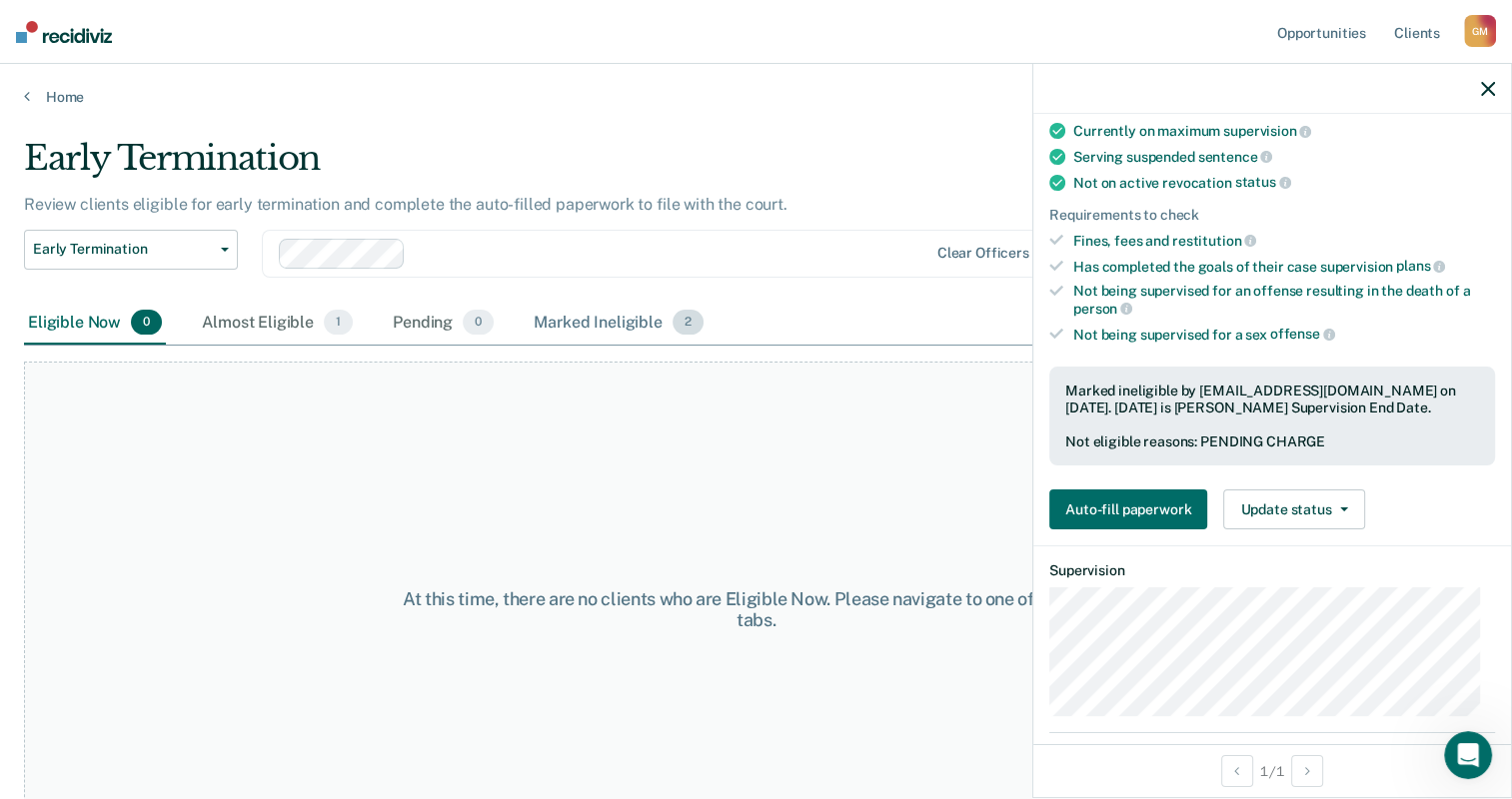 click on "Marked Ineligible 2" at bounding box center [619, 324] 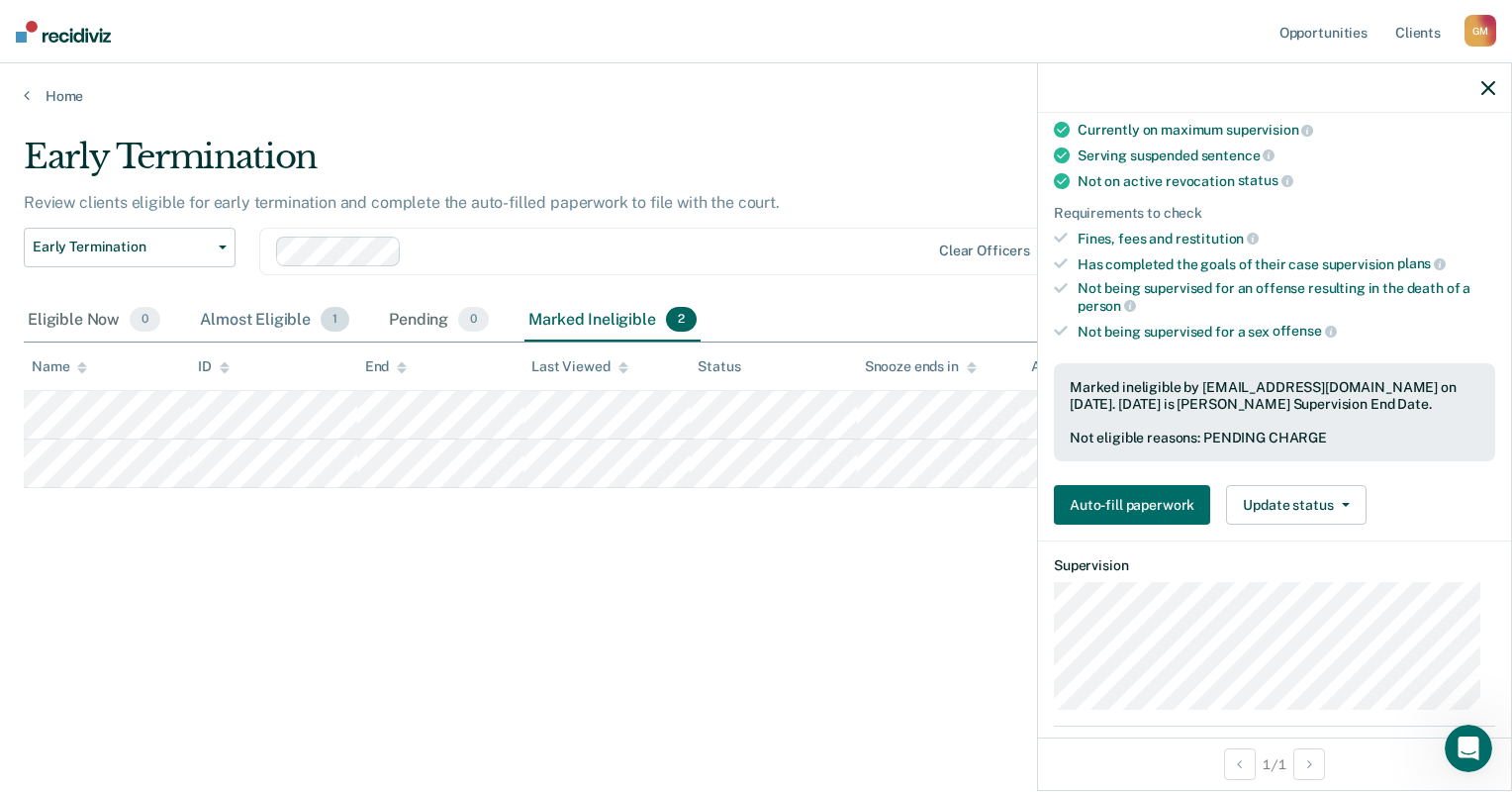 click on "Almost Eligible 1" at bounding box center (274, 321) 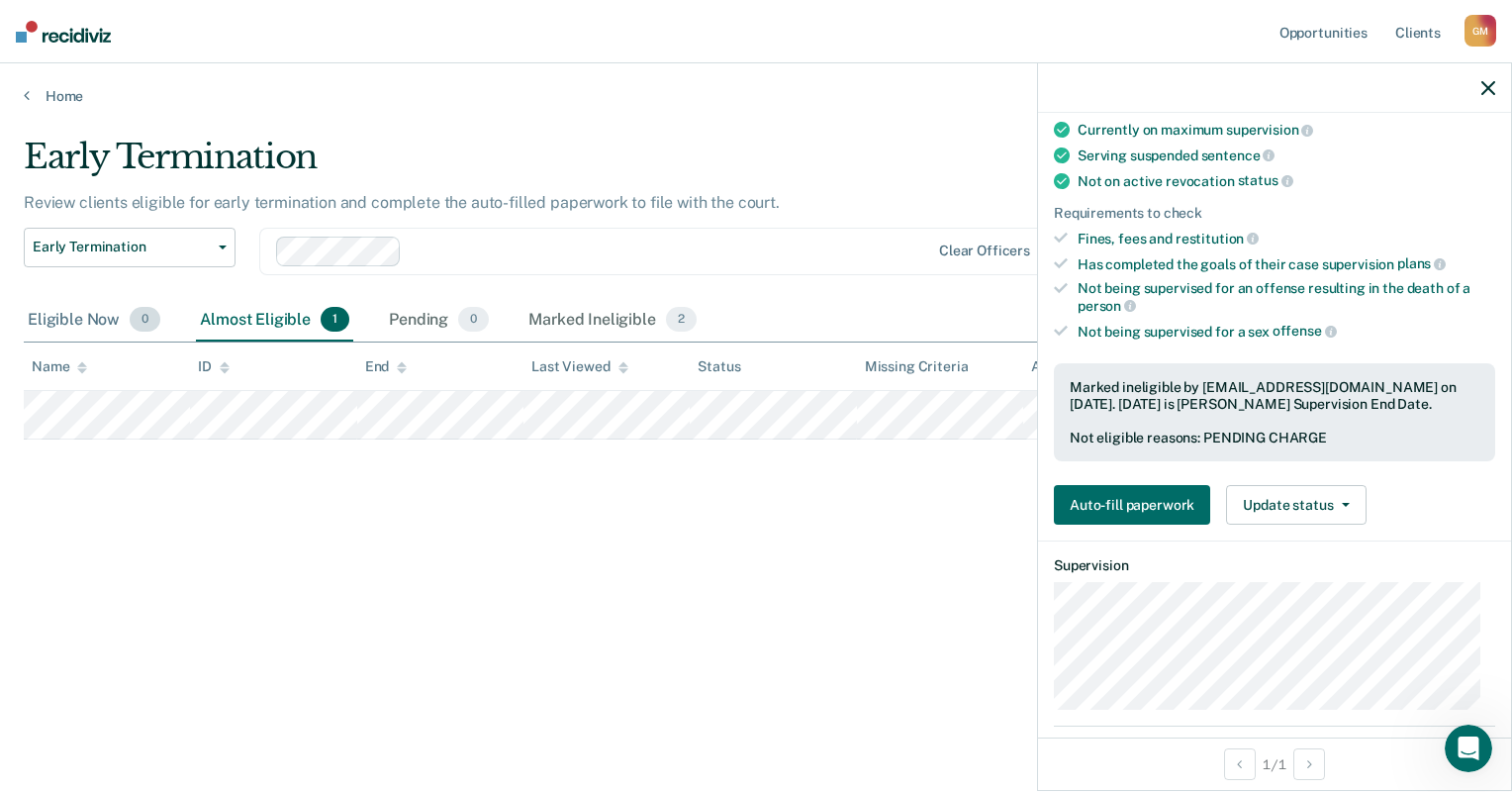 click on "Eligible Now 0" at bounding box center [94, 321] 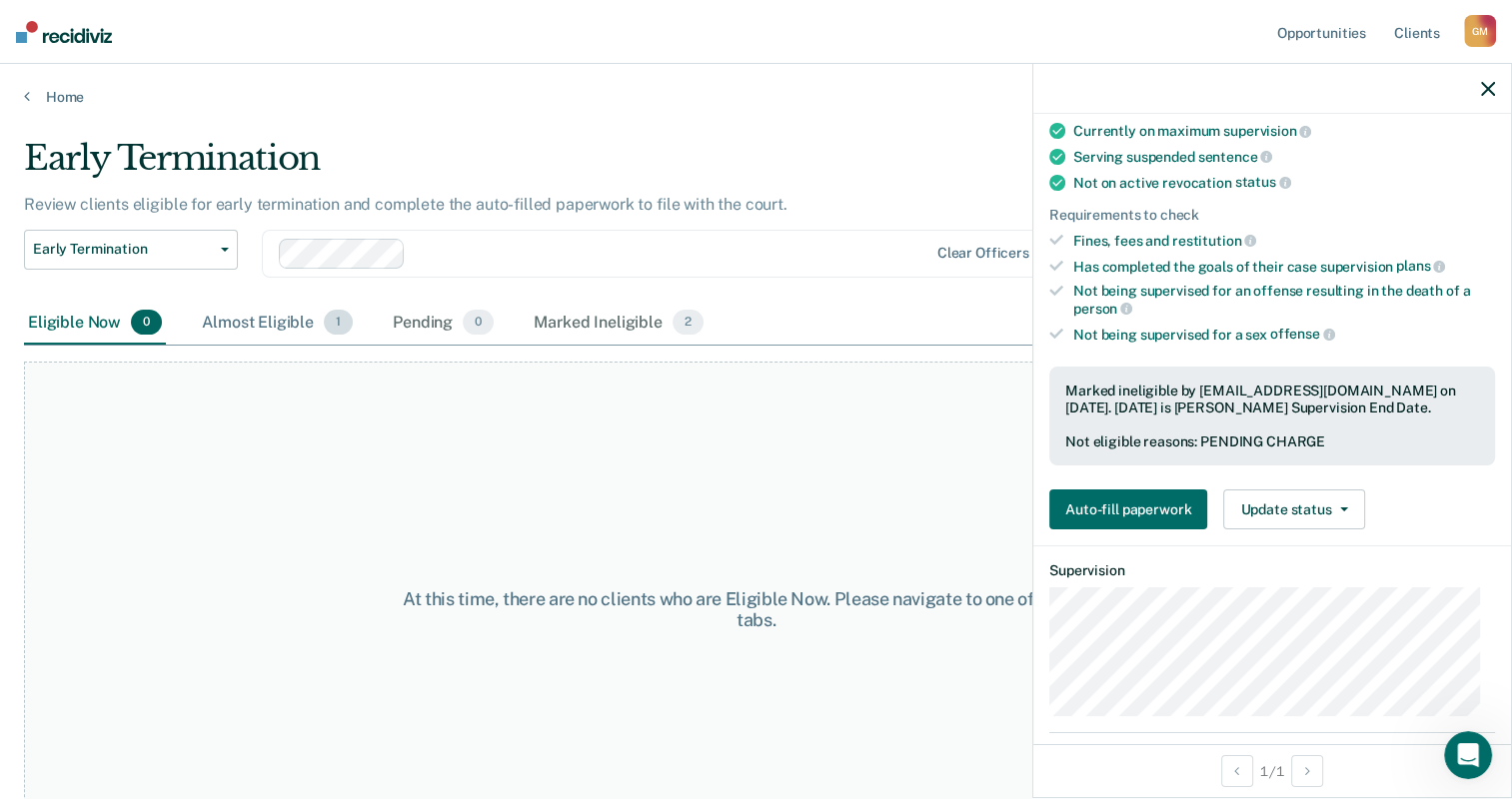 click on "Almost Eligible 1" at bounding box center (277, 324) 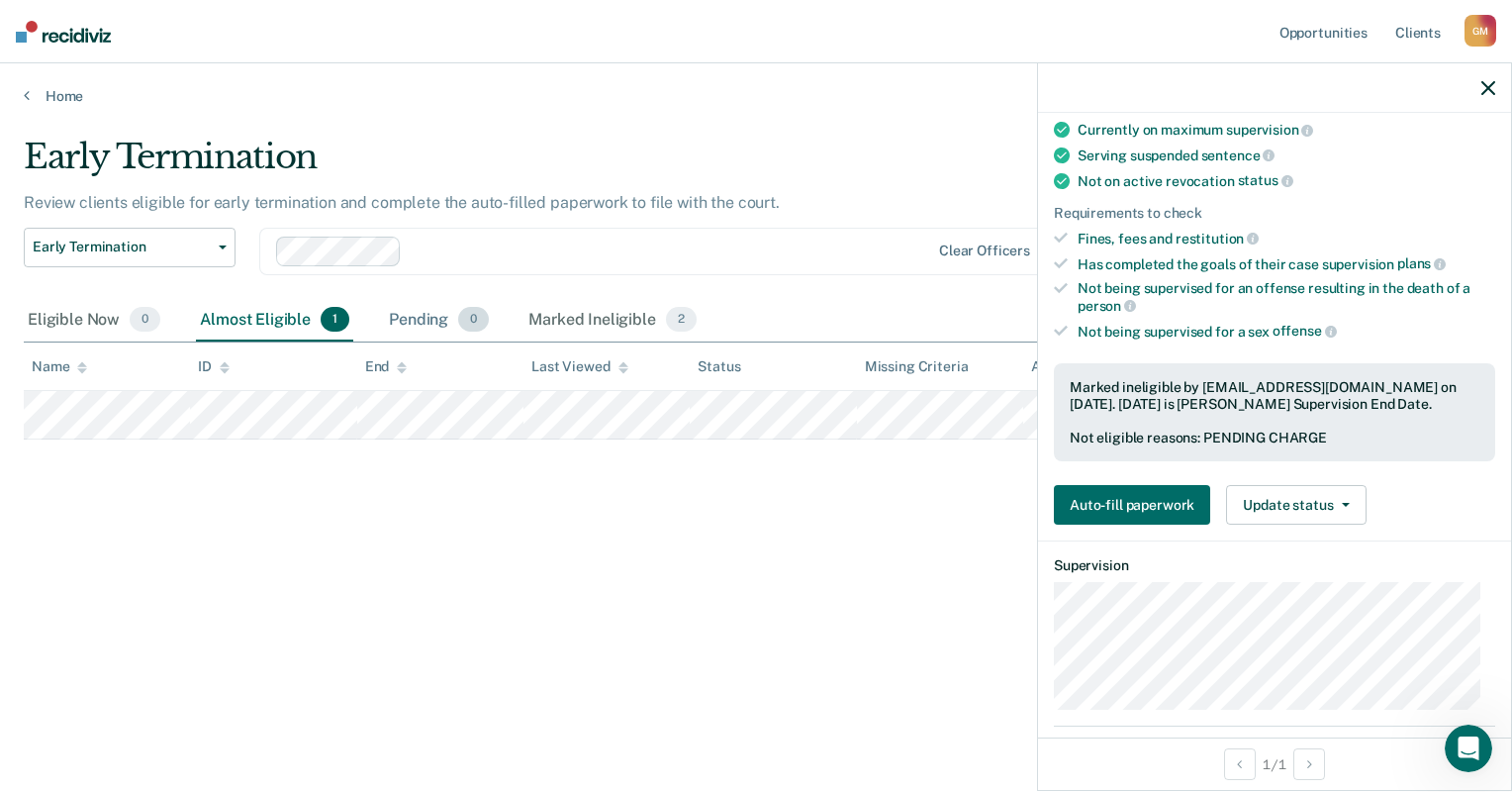 click on "Pending 0" at bounding box center (438, 321) 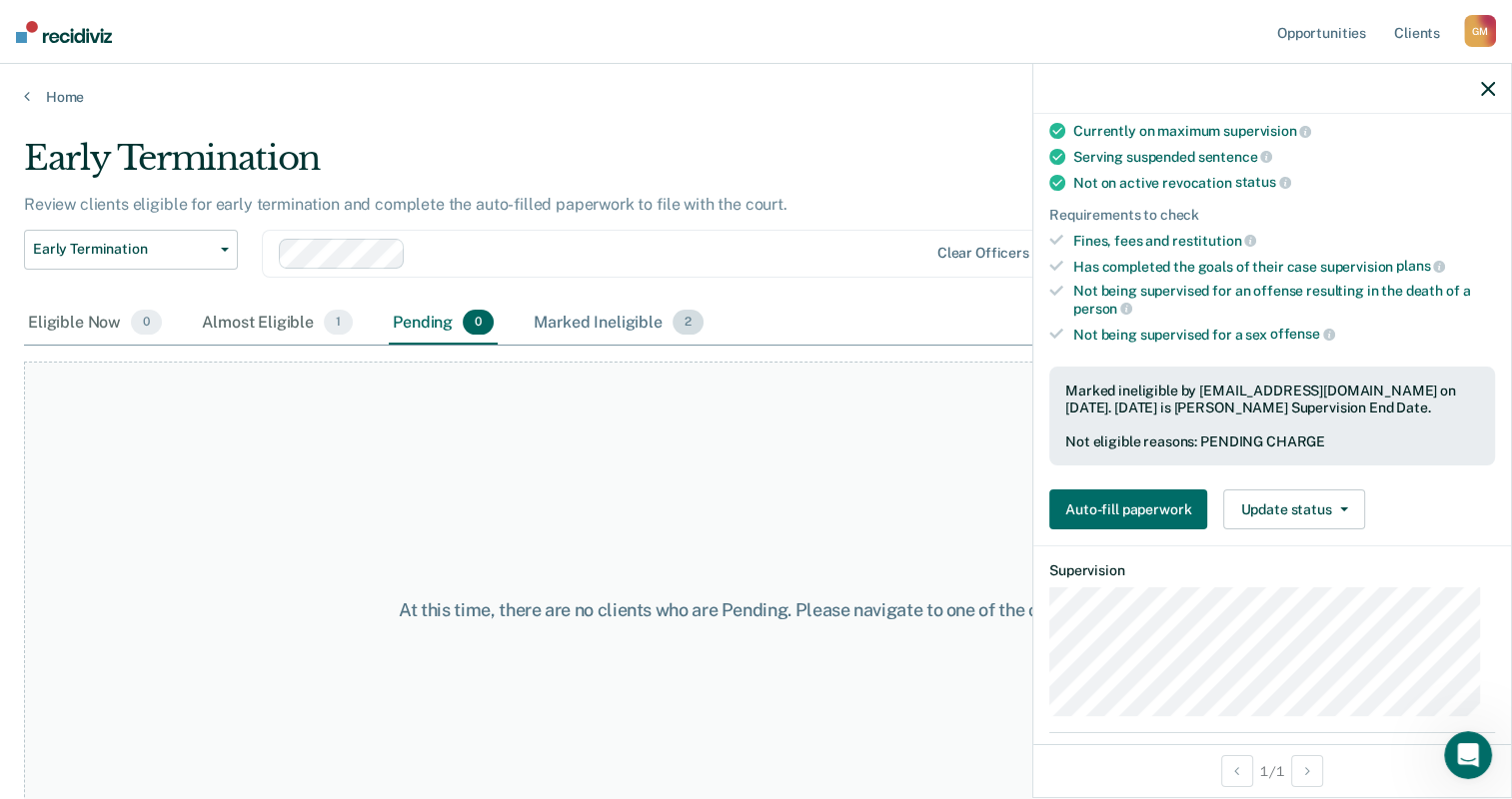 click on "Marked Ineligible 2" at bounding box center (619, 324) 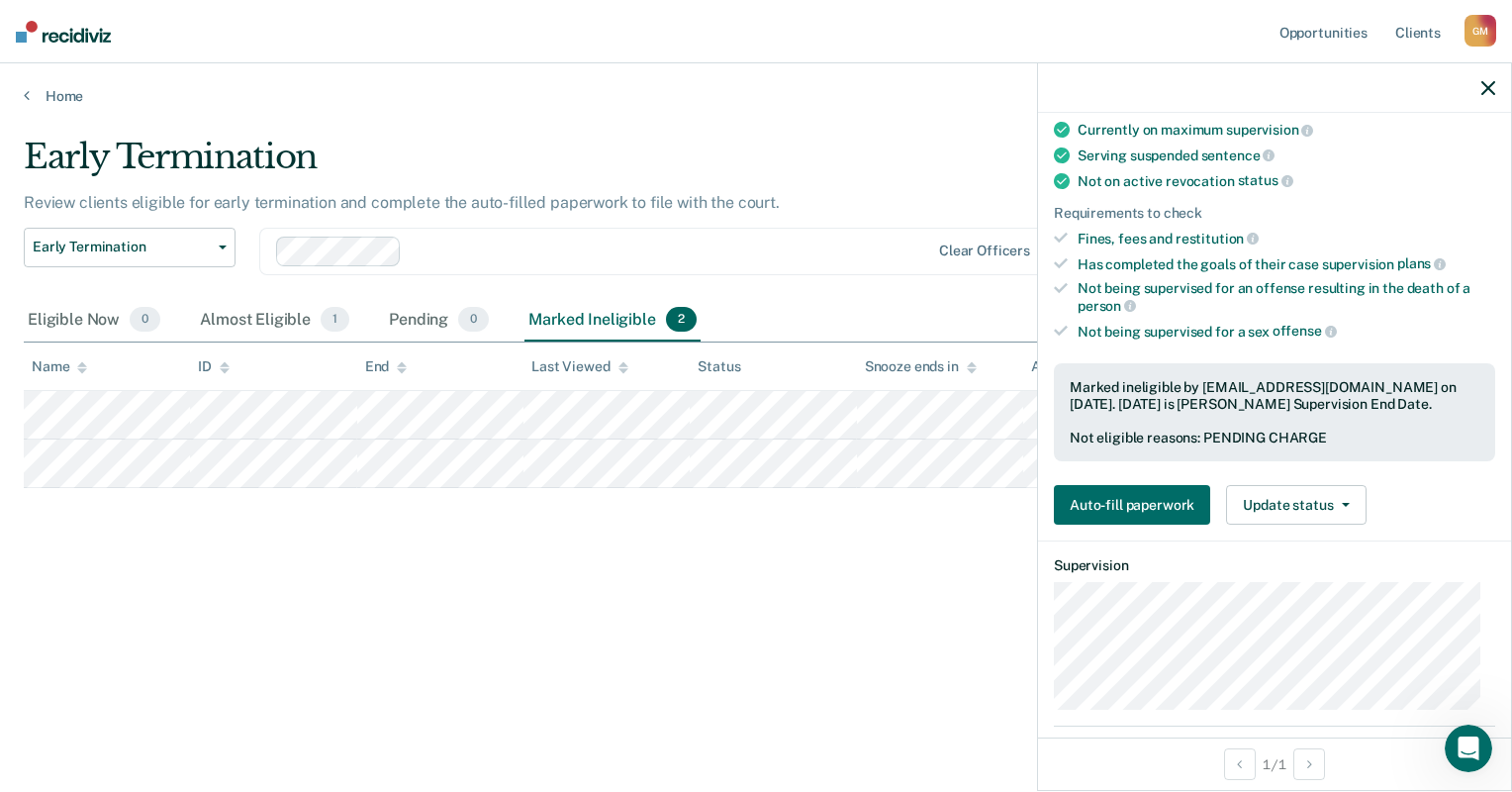 click 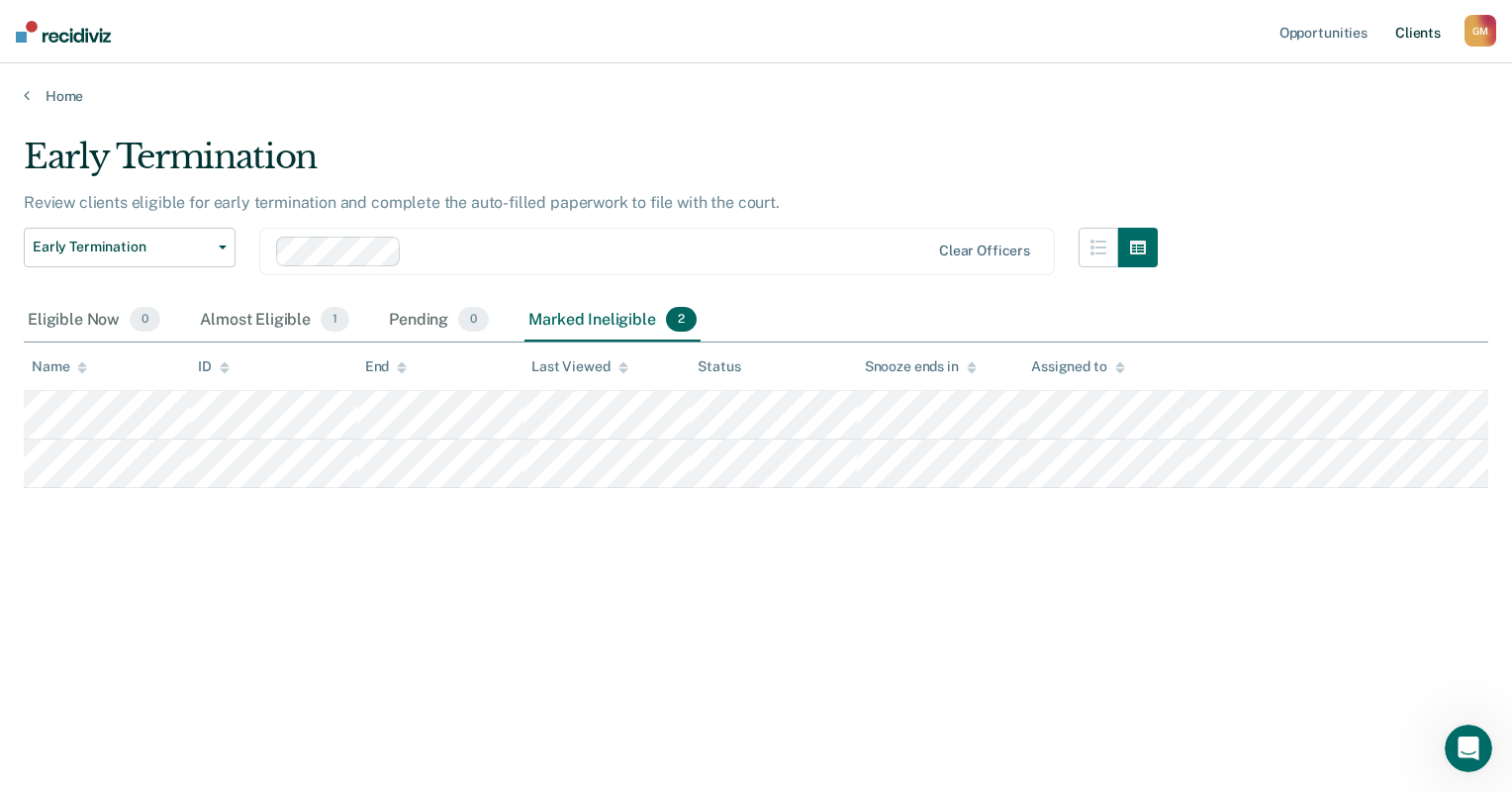 click on "Client s" at bounding box center [1418, 32] 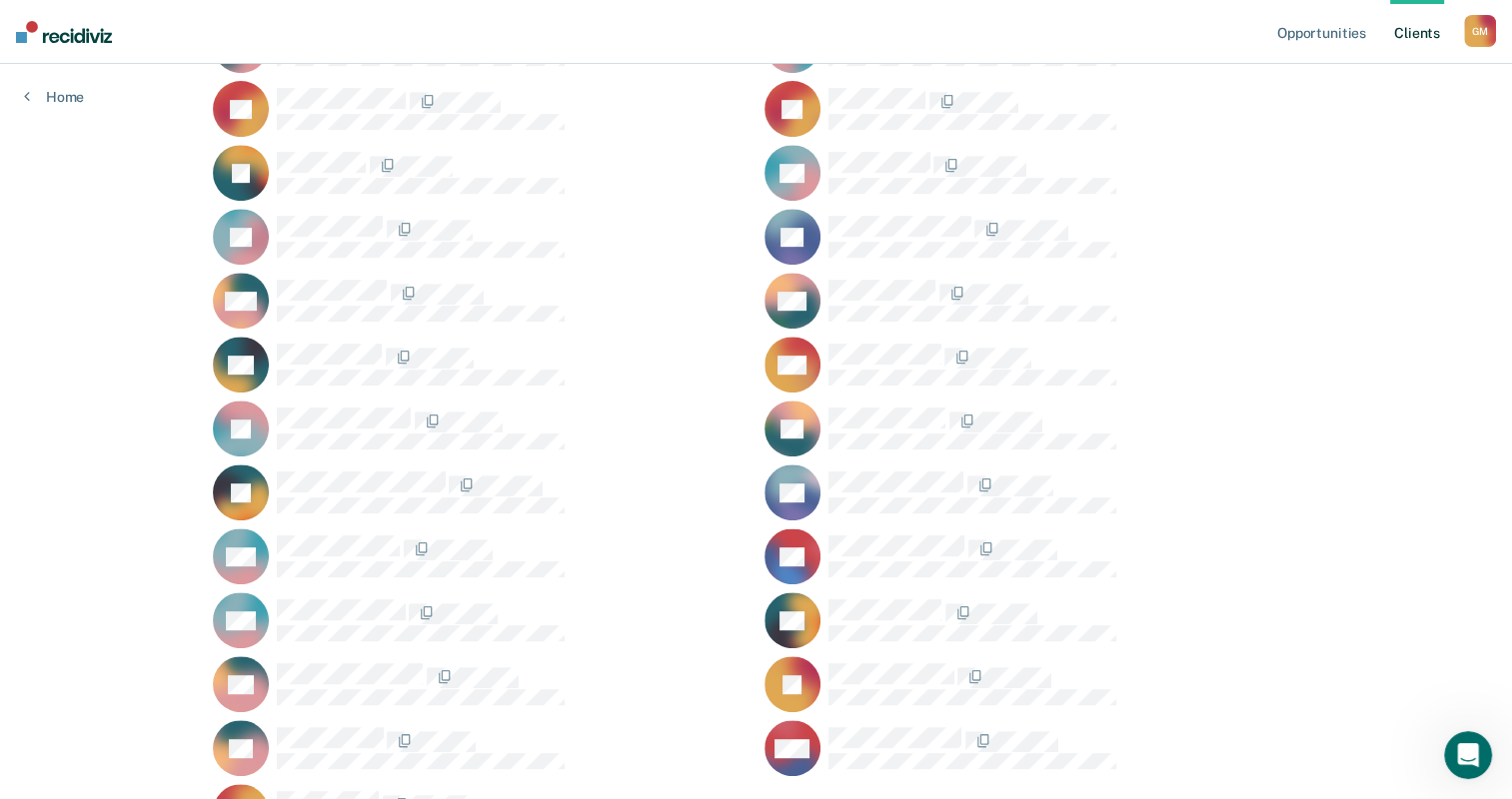 scroll, scrollTop: 977, scrollLeft: 0, axis: vertical 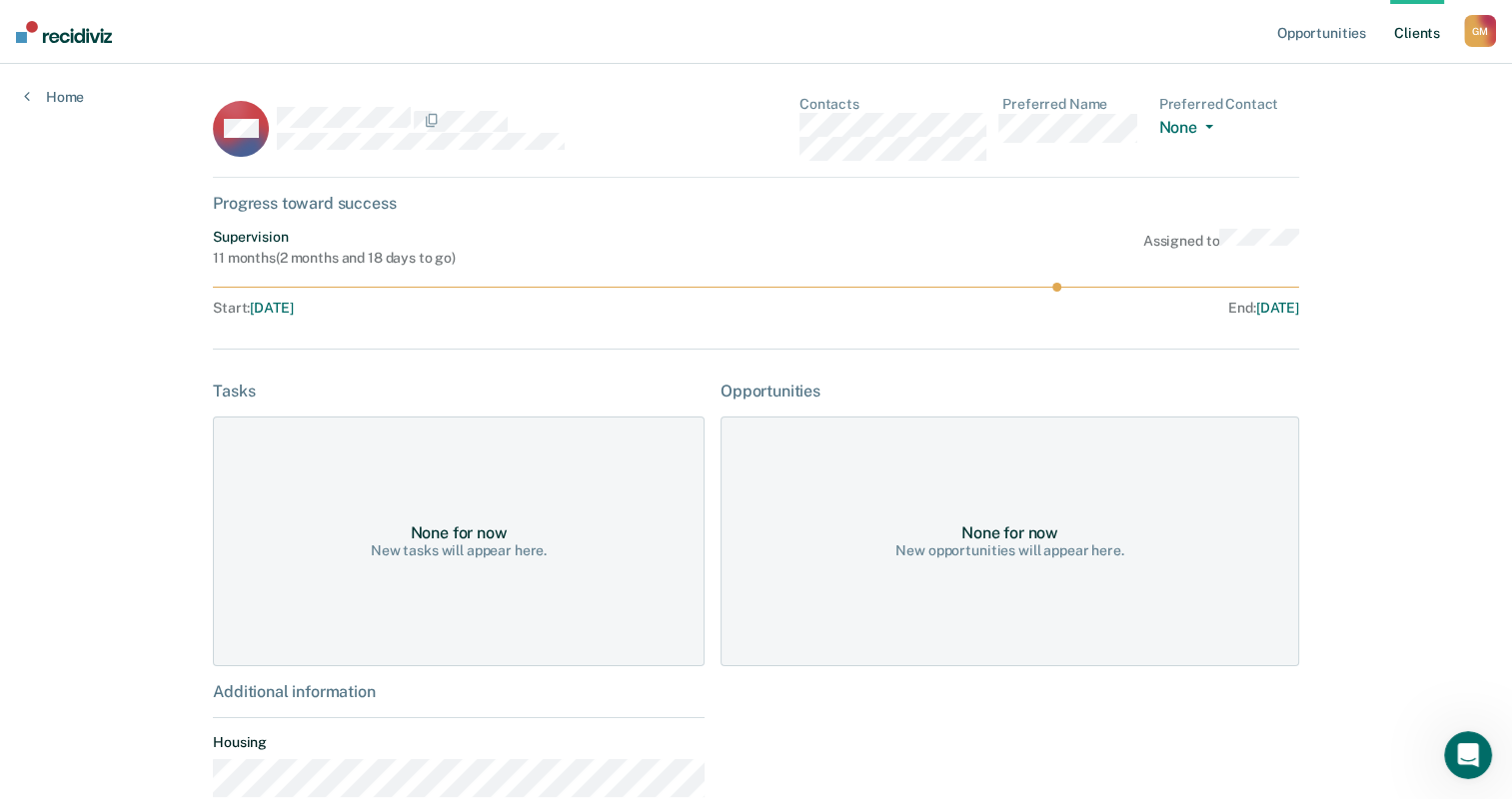 click on "Supervision" at bounding box center [334, 237] 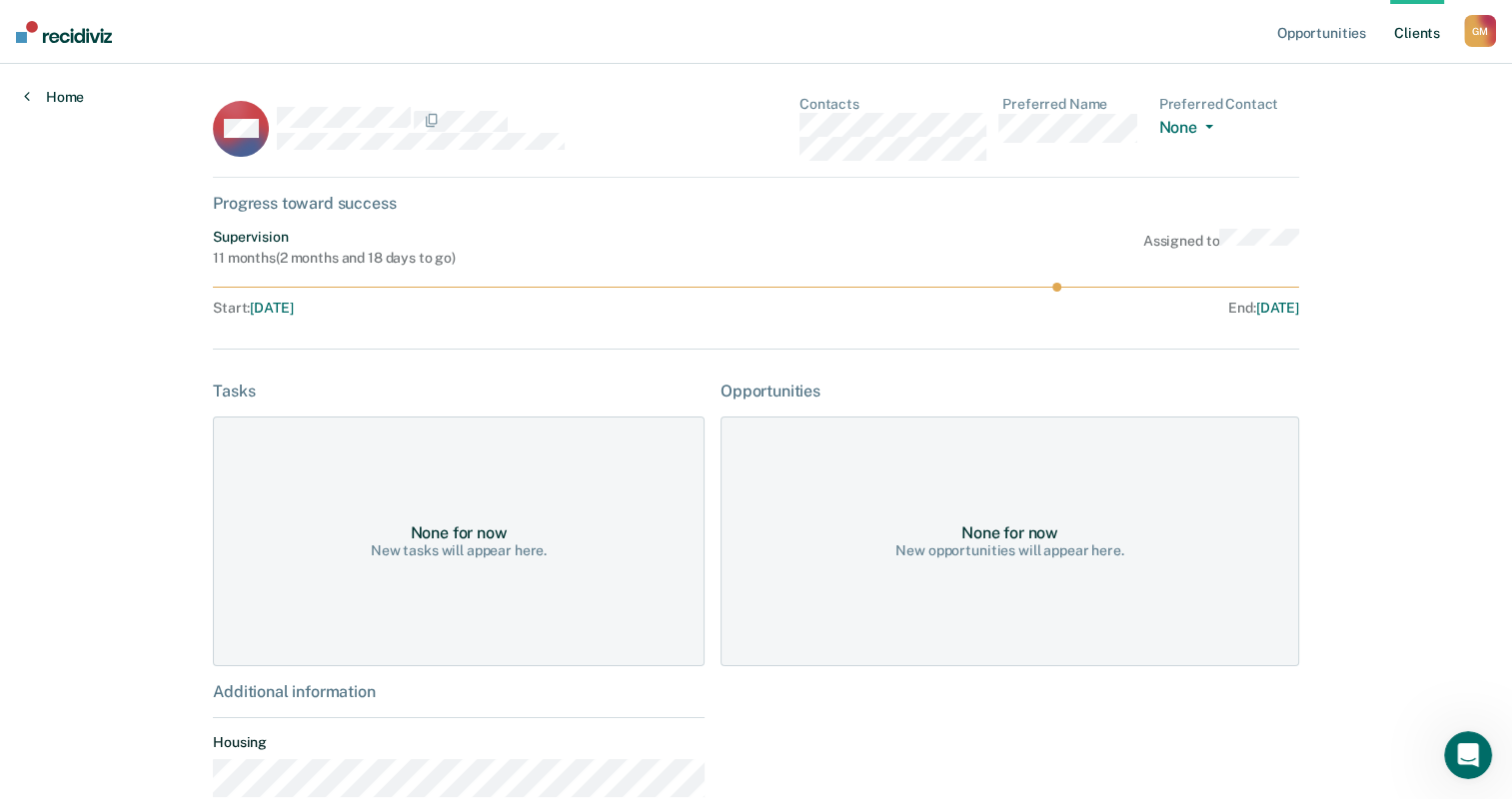 click on "Home" at bounding box center (54, 97) 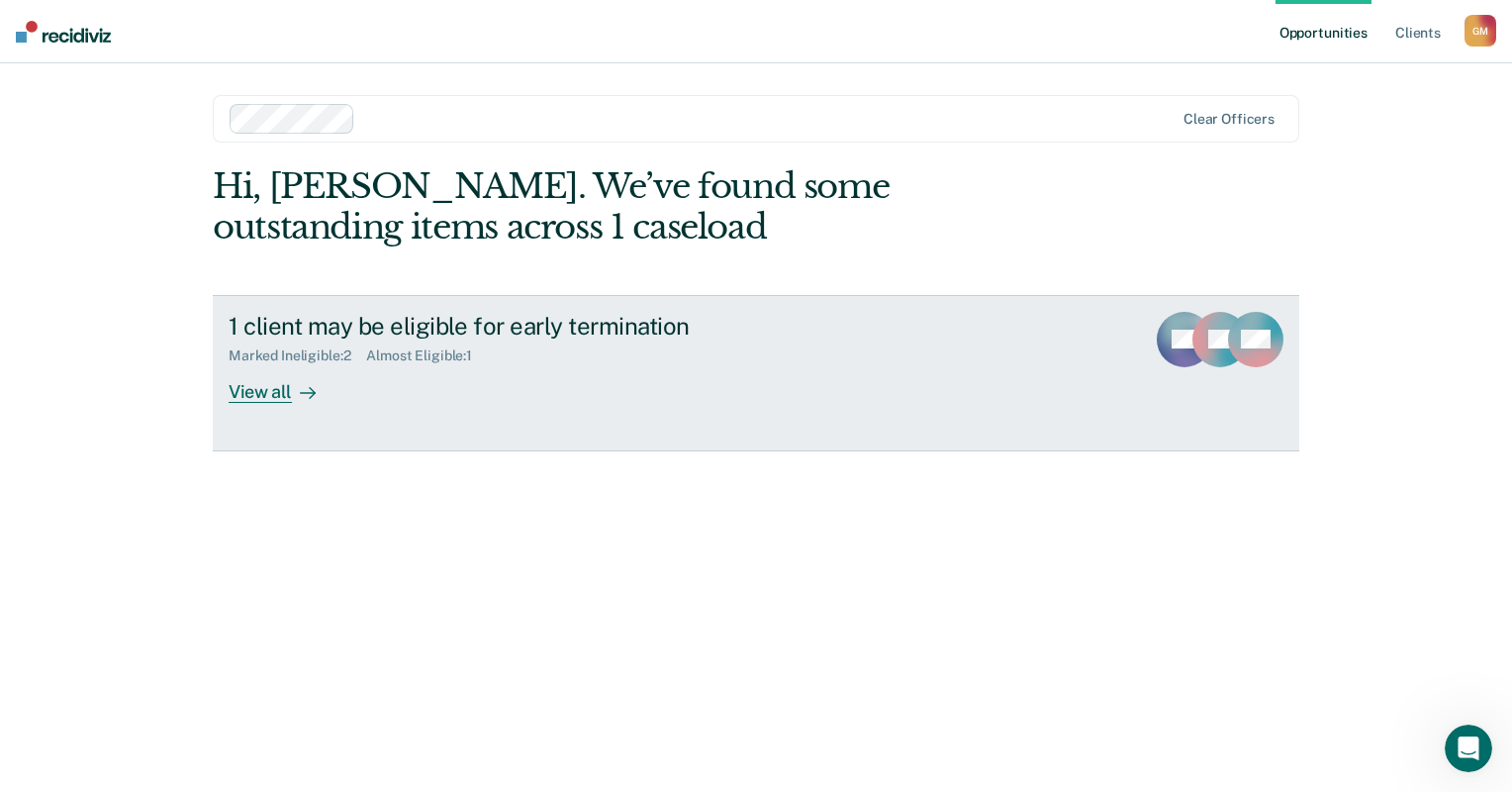 click on "View all" at bounding box center [284, 383] 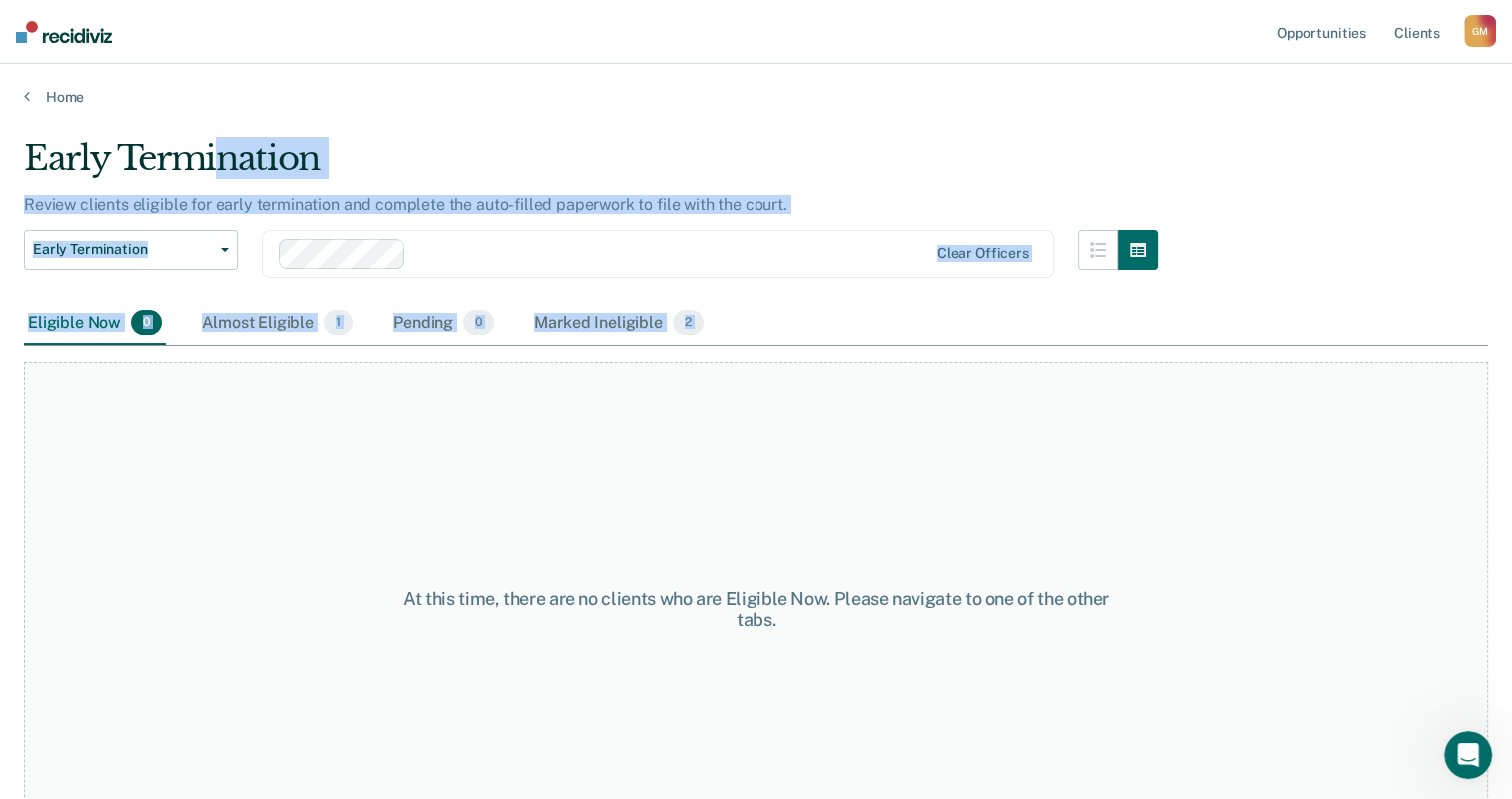 drag, startPoint x: 263, startPoint y: 395, endPoint x: 243, endPoint y: 57, distance: 338.5912 